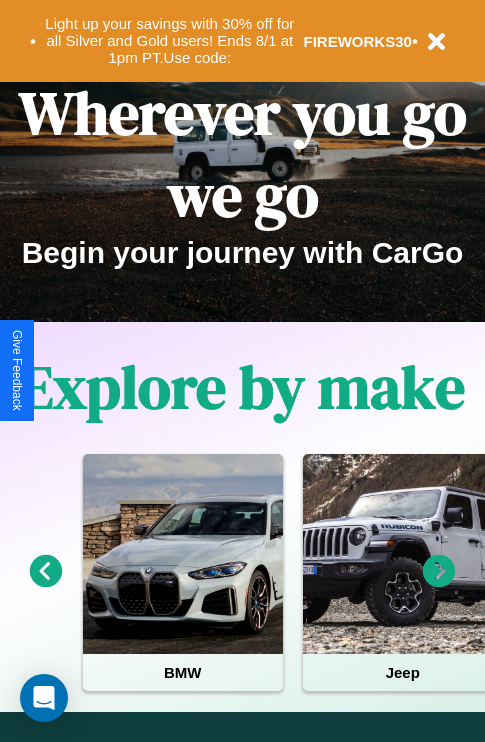 scroll, scrollTop: 0, scrollLeft: 0, axis: both 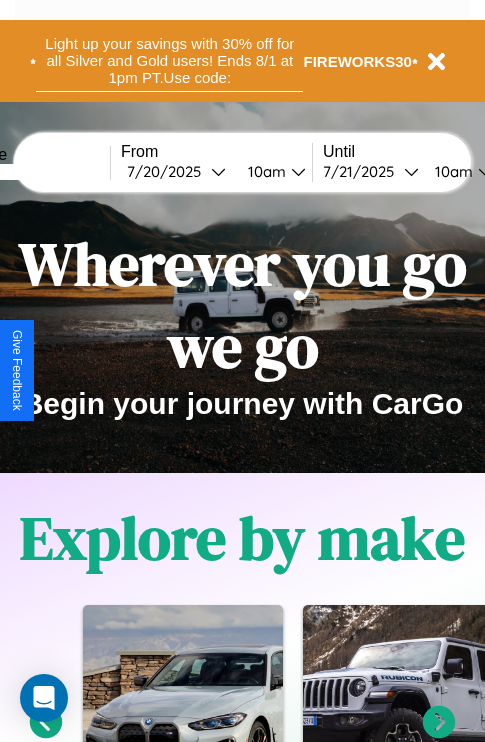 click on "Light up your savings with 30% off for all Silver and Gold users! Ends 8/1 at 1pm PT.  Use code:" at bounding box center [169, 61] 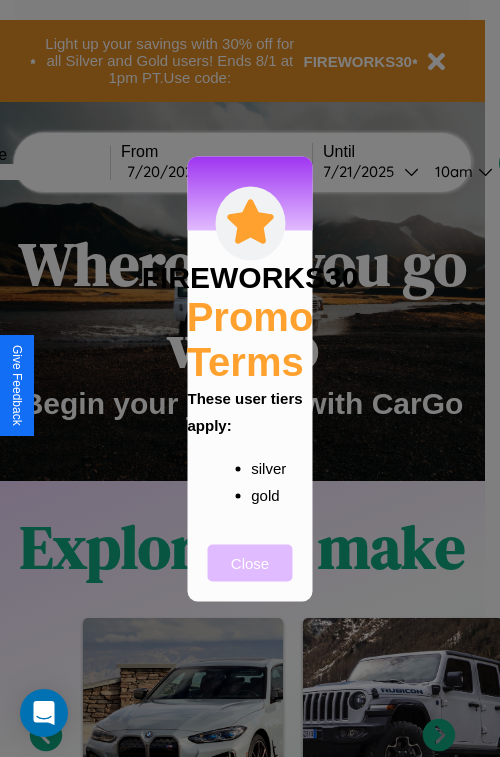 click on "Close" at bounding box center [250, 562] 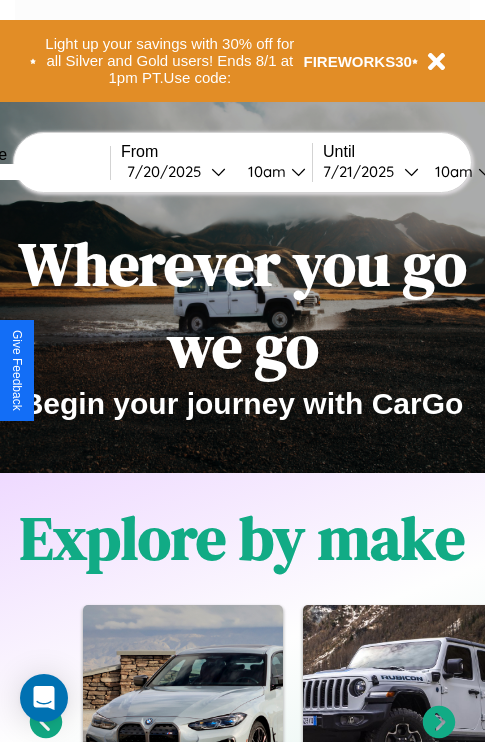 click at bounding box center [35, 172] 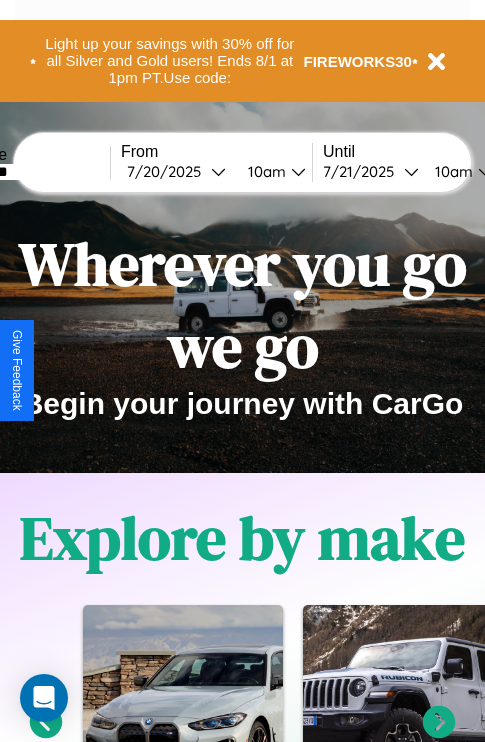 type on "********" 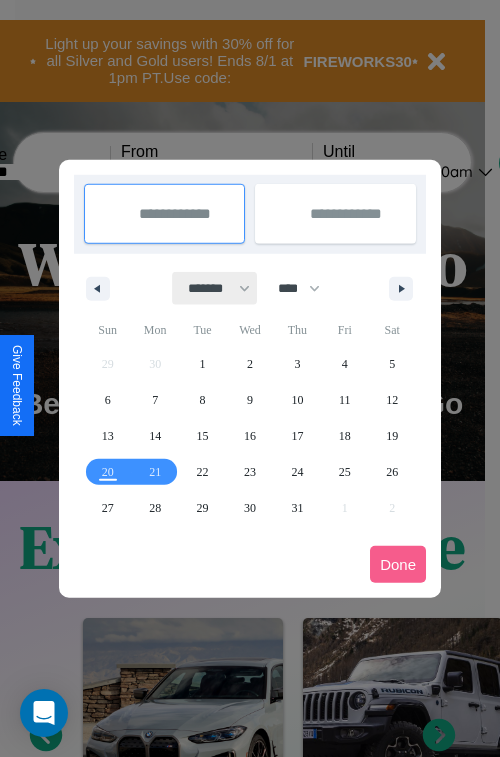 click on "******* ******** ***** ***** *** **** **** ****** ********* ******* ******** ********" at bounding box center [215, 288] 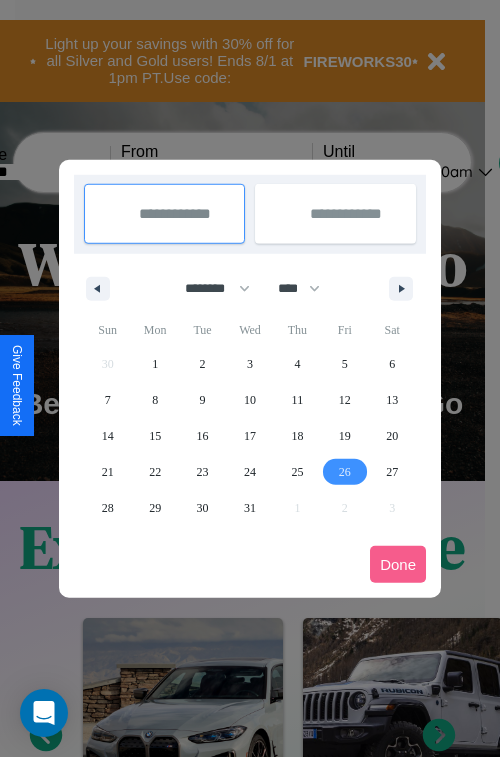 click on "26" at bounding box center [345, 472] 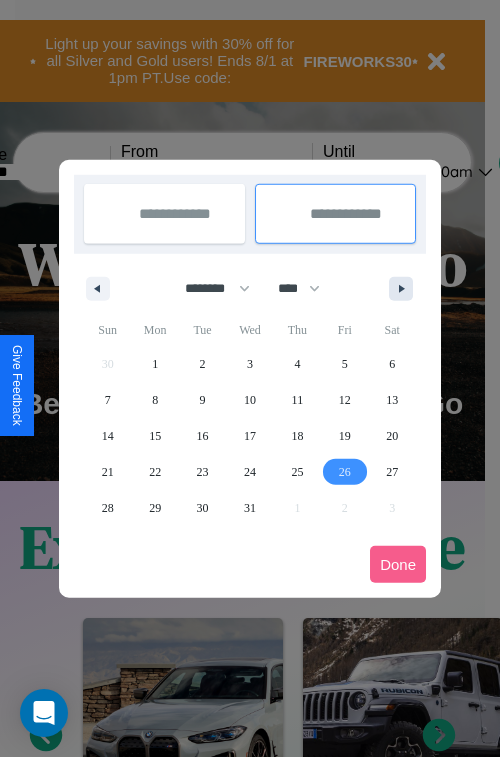 click at bounding box center [405, 289] 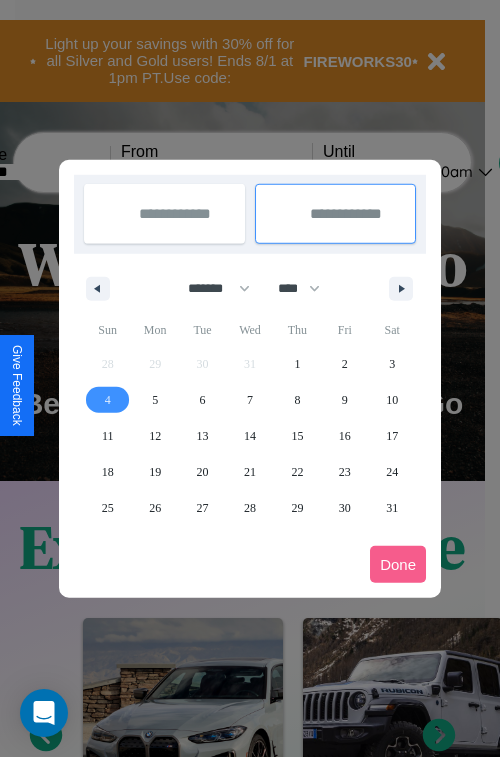 click on "4" at bounding box center (108, 400) 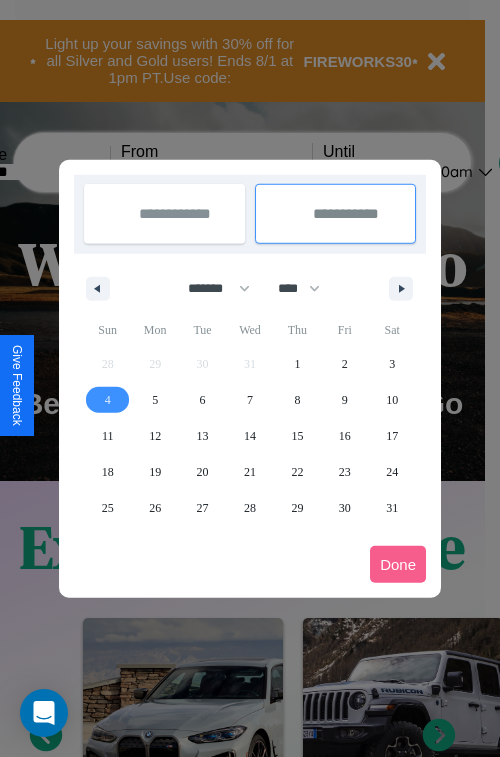 select on "**" 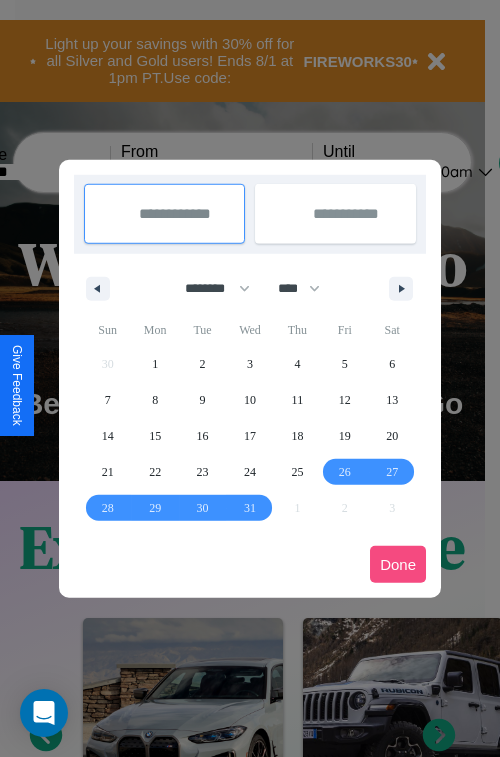 click on "Done" at bounding box center (398, 564) 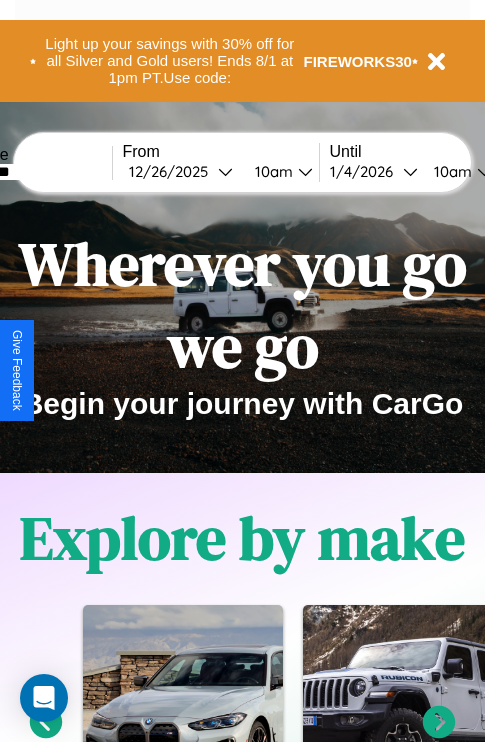 click on "10am" at bounding box center (271, 171) 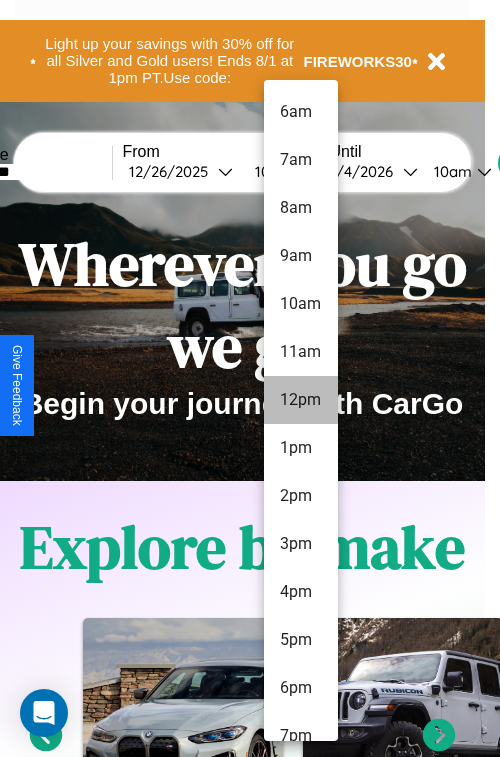 click on "12pm" at bounding box center (301, 400) 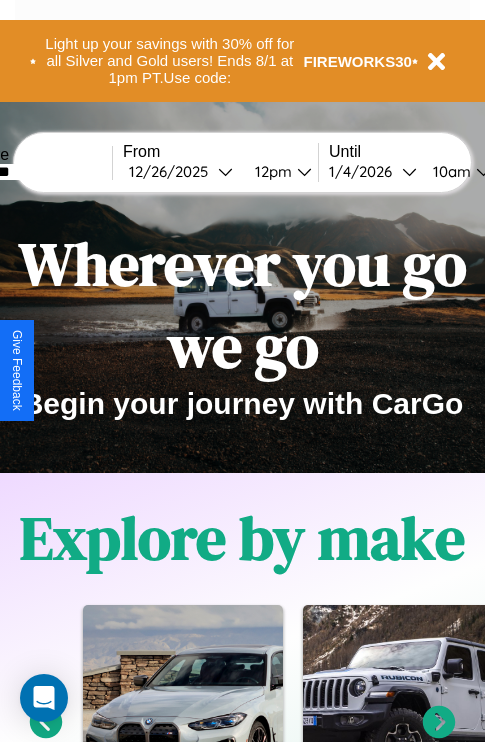 scroll, scrollTop: 0, scrollLeft: 74, axis: horizontal 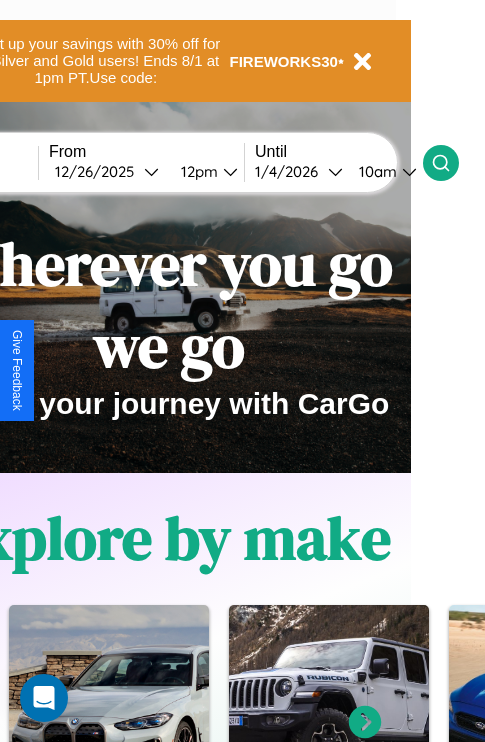 click 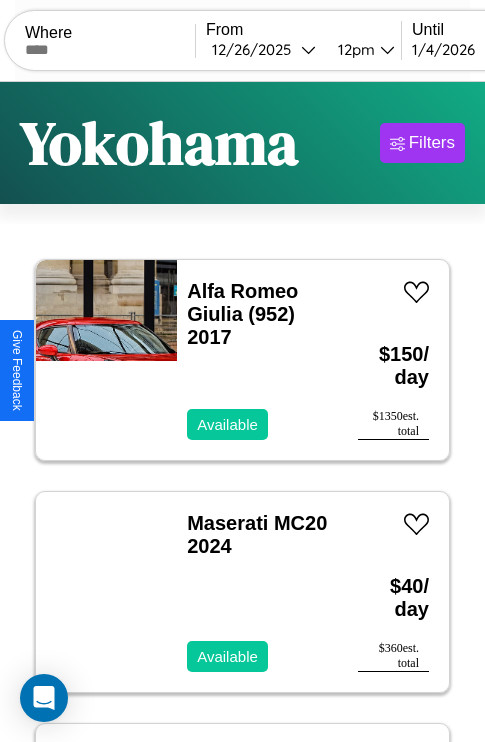 scroll, scrollTop: 95, scrollLeft: 0, axis: vertical 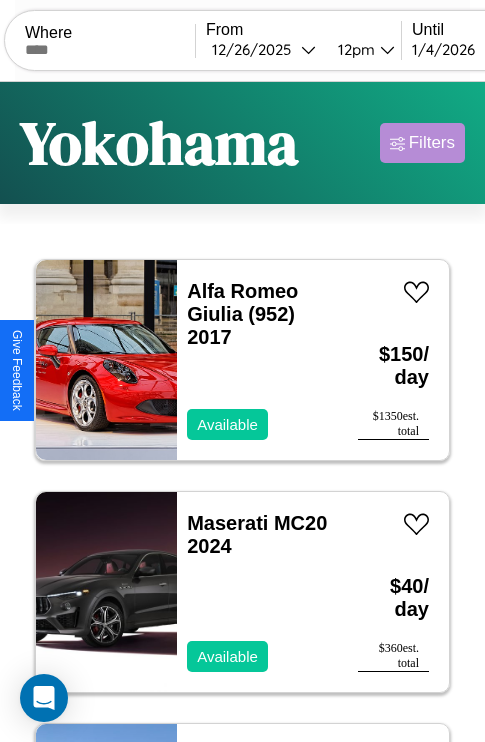 click on "Filters" at bounding box center [432, 143] 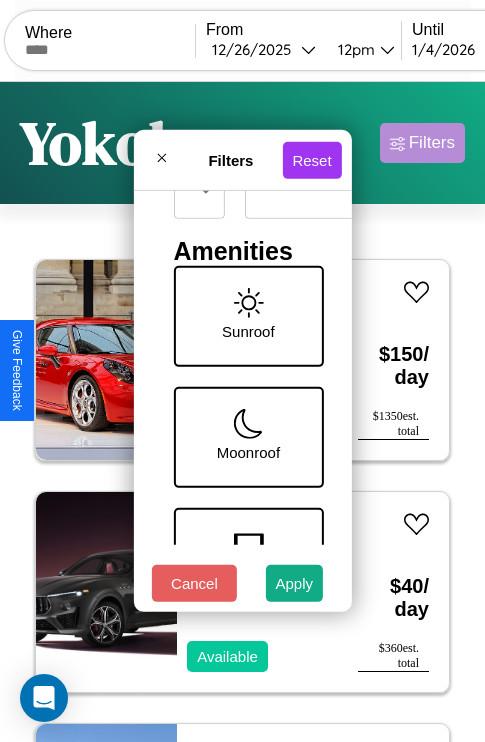scroll, scrollTop: 651, scrollLeft: 0, axis: vertical 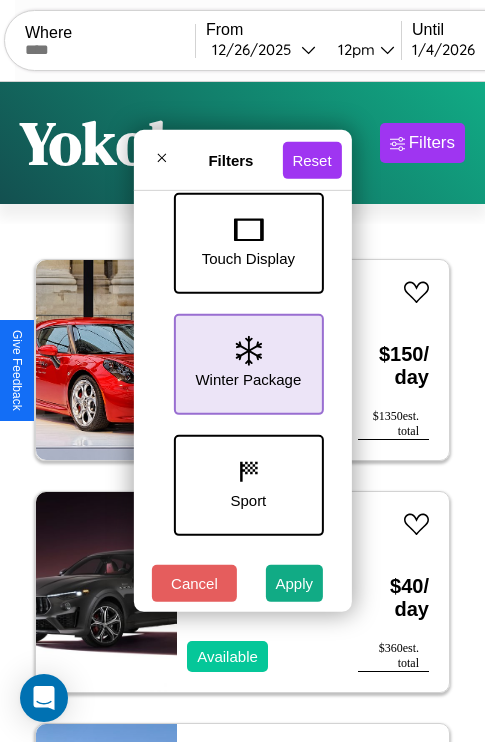 click 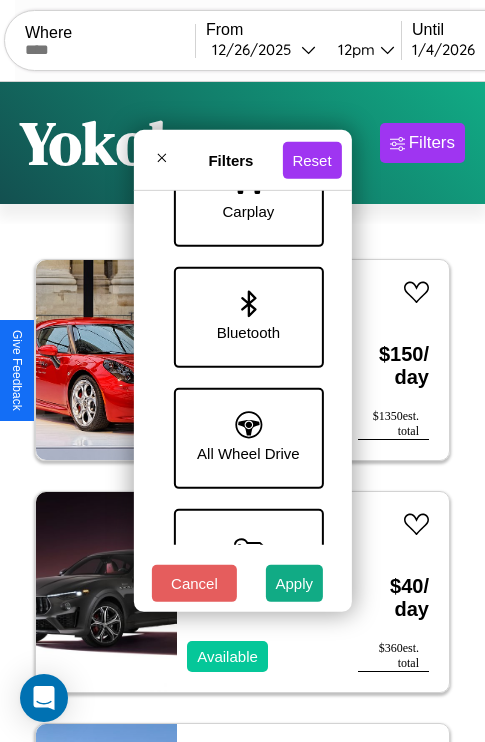 scroll, scrollTop: 1374, scrollLeft: 0, axis: vertical 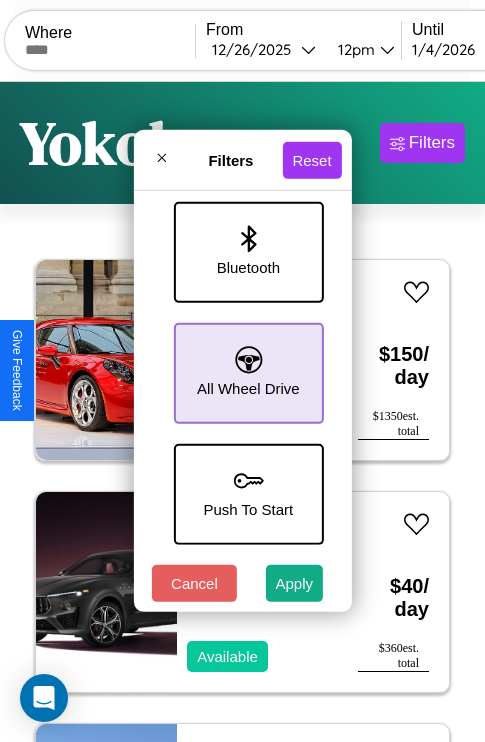 click 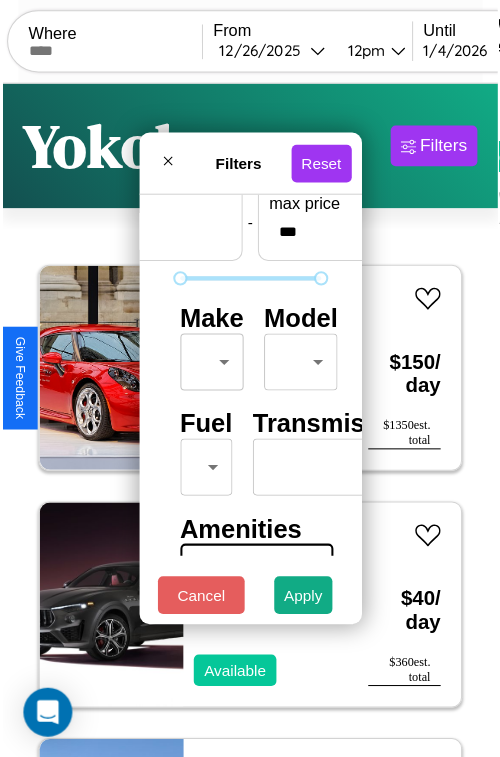 scroll, scrollTop: 59, scrollLeft: 0, axis: vertical 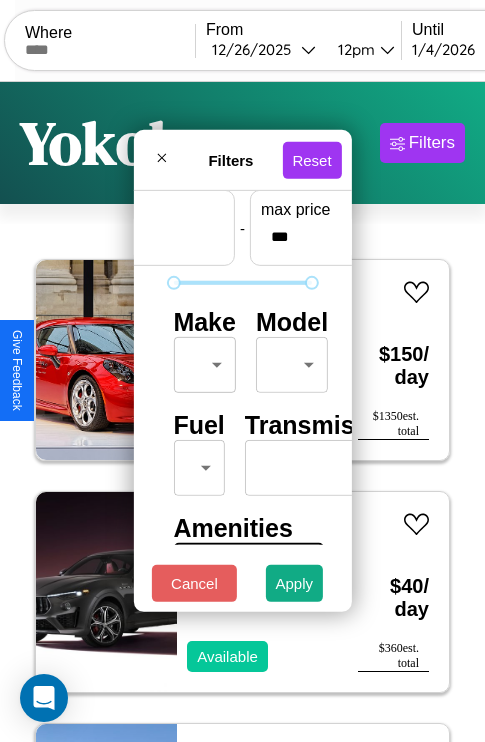 click on "CarGo Where From [DATE] [TIME] Until [DATE] [TIME] Become a Host Login Sign Up [CITY] Filters 126  cars in this area These cars can be picked up in this city. Alfa Romeo   Giulia (952)   2017 Available $ 150  / day $ 1350  est. total Maserati   MC20   2024 Available $ 40  / day $ 360  est. total Volkswagen   Dasher   2019 Available $ 180  / day $ 1620  est. total Buick   Incomplete   2014 Available $ 50  / day $ 450  est. total Audi   80   2014 Available $ 150  / day $ 1350  est. total Acura   MDX   2016 Unavailable $ 50  / day $ 450  est. total Volvo   V90   2014 Available $ 140  / day $ 1260  est. total Lexus   UX   2021 Available $ 150  / day $ 1350  est. total Land Rover   Freelander   2017 Unavailable $ 170  / day $ 1530  est. total Buick   Lucerne   2023 Available $ 130  / day $ 1170  est. total Ford   Courier   2024 Unavailable $ 90  / day $ 810  est. total Jaguar   XK8   2014 Available $ 80  / day $ 720  est. total Subaru   Standard   2019 Available $ 60  / day $ 540  est. total Jaguar" at bounding box center [242, 412] 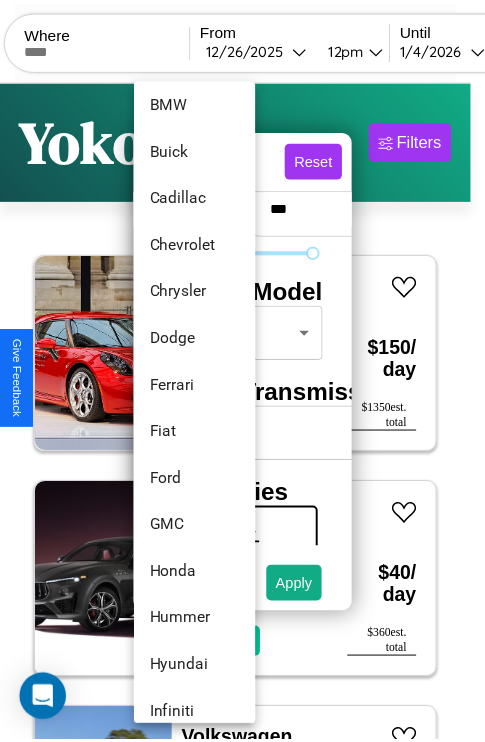 scroll, scrollTop: 588, scrollLeft: 0, axis: vertical 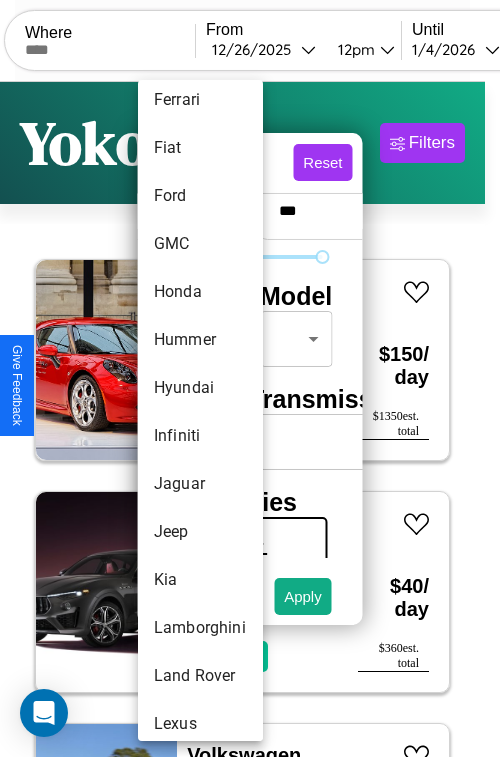click on "Jeep" at bounding box center [200, 532] 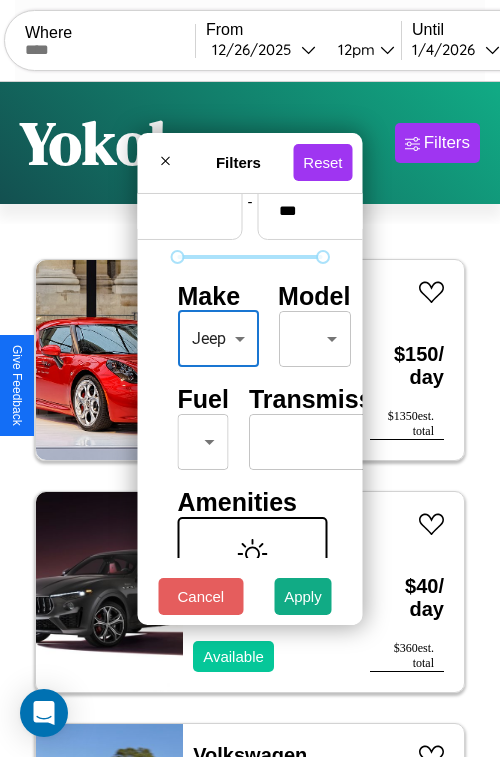 scroll, scrollTop: 0, scrollLeft: 0, axis: both 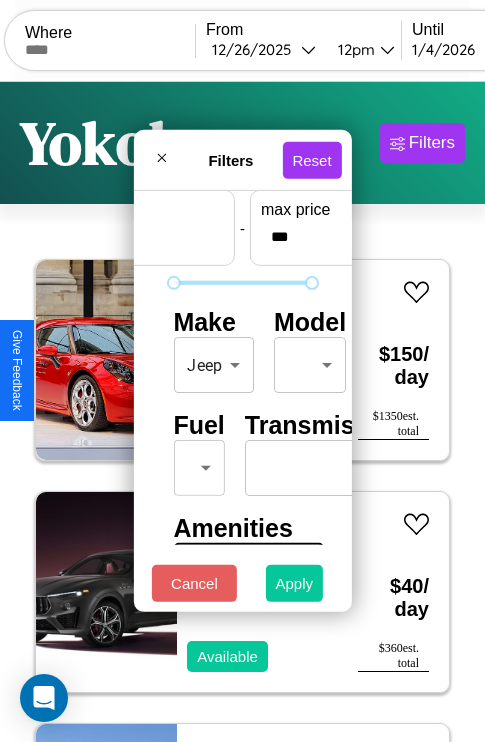 click on "Apply" at bounding box center (295, 583) 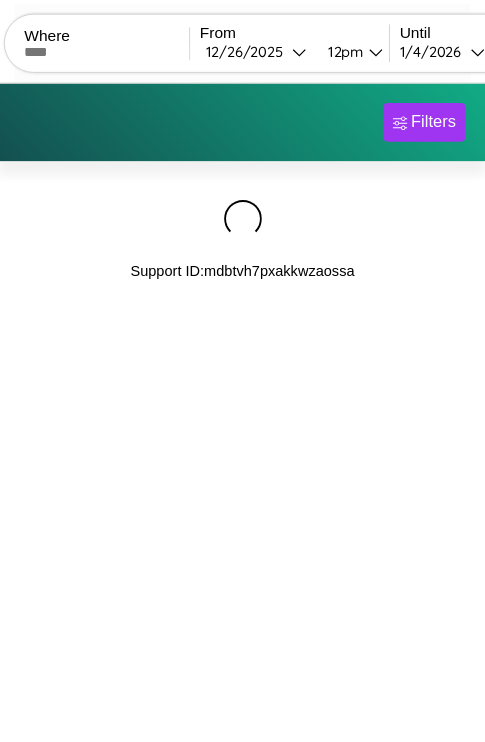 scroll, scrollTop: 0, scrollLeft: 0, axis: both 